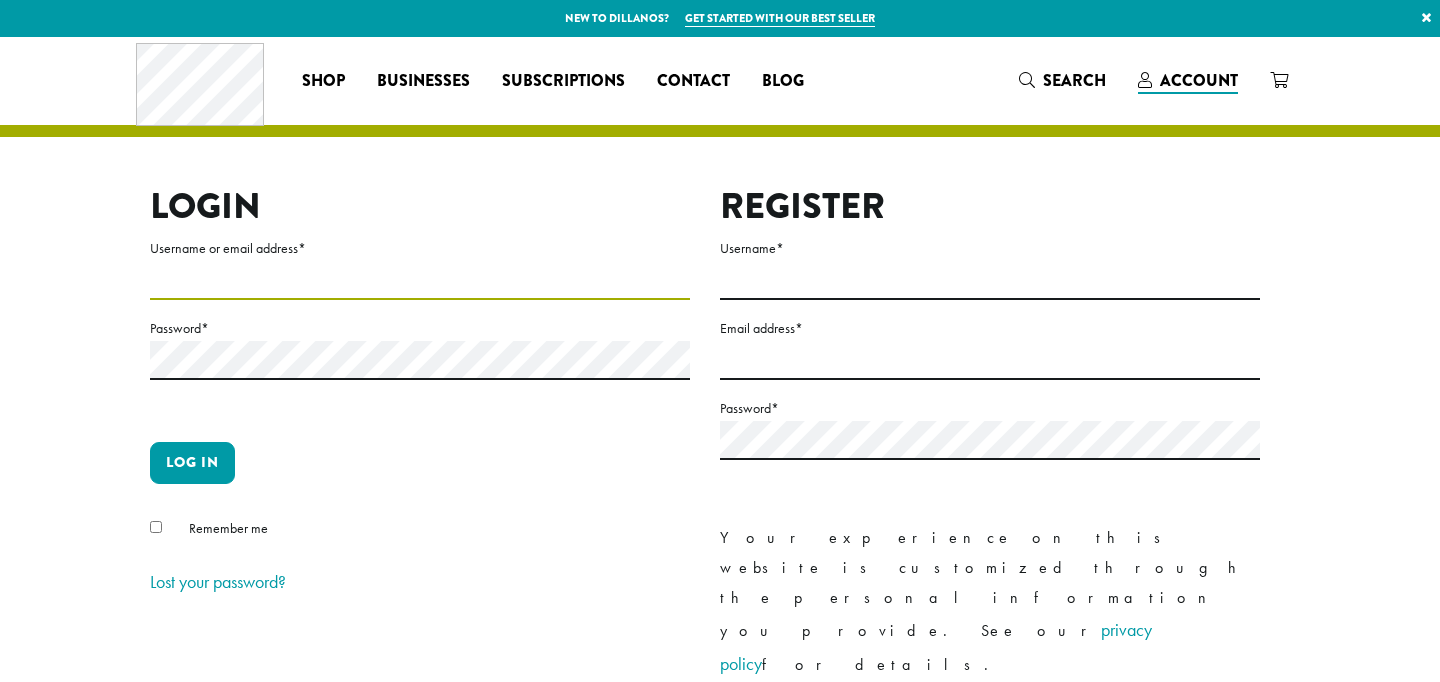 scroll, scrollTop: 0, scrollLeft: 0, axis: both 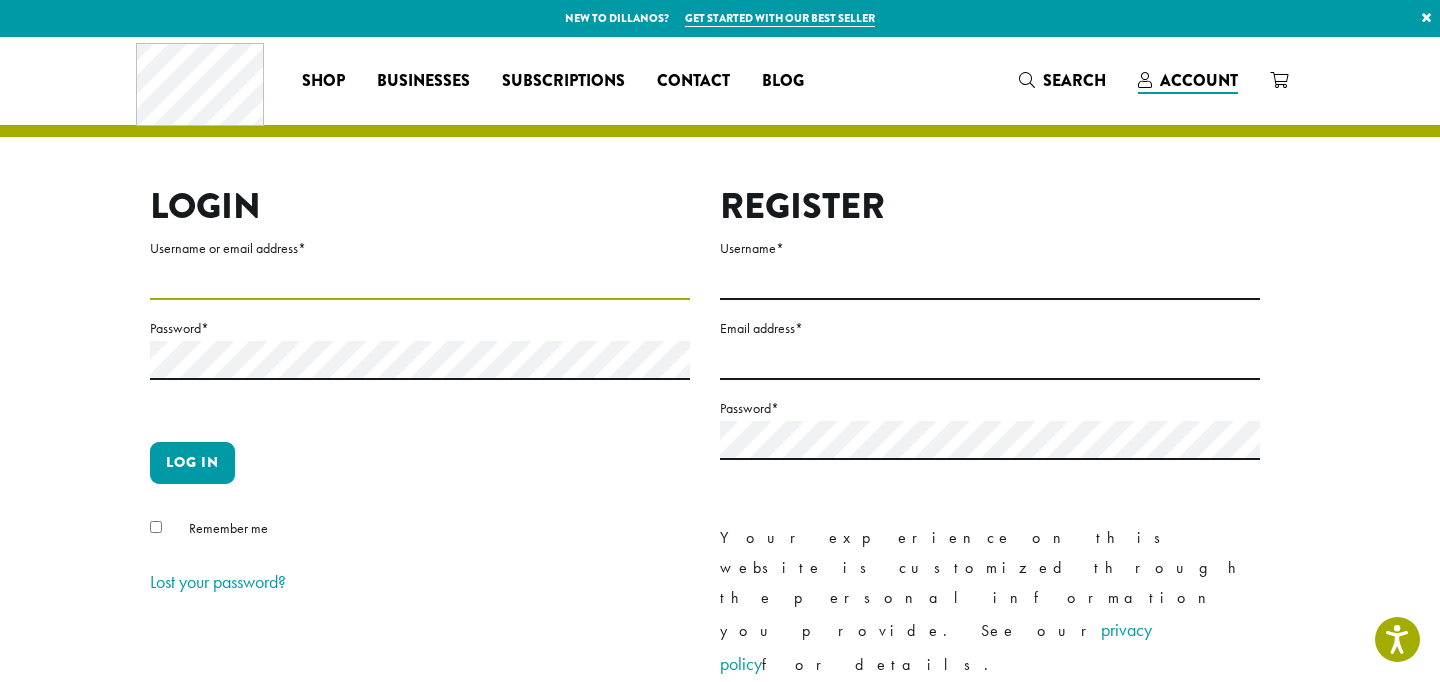 type on "**********" 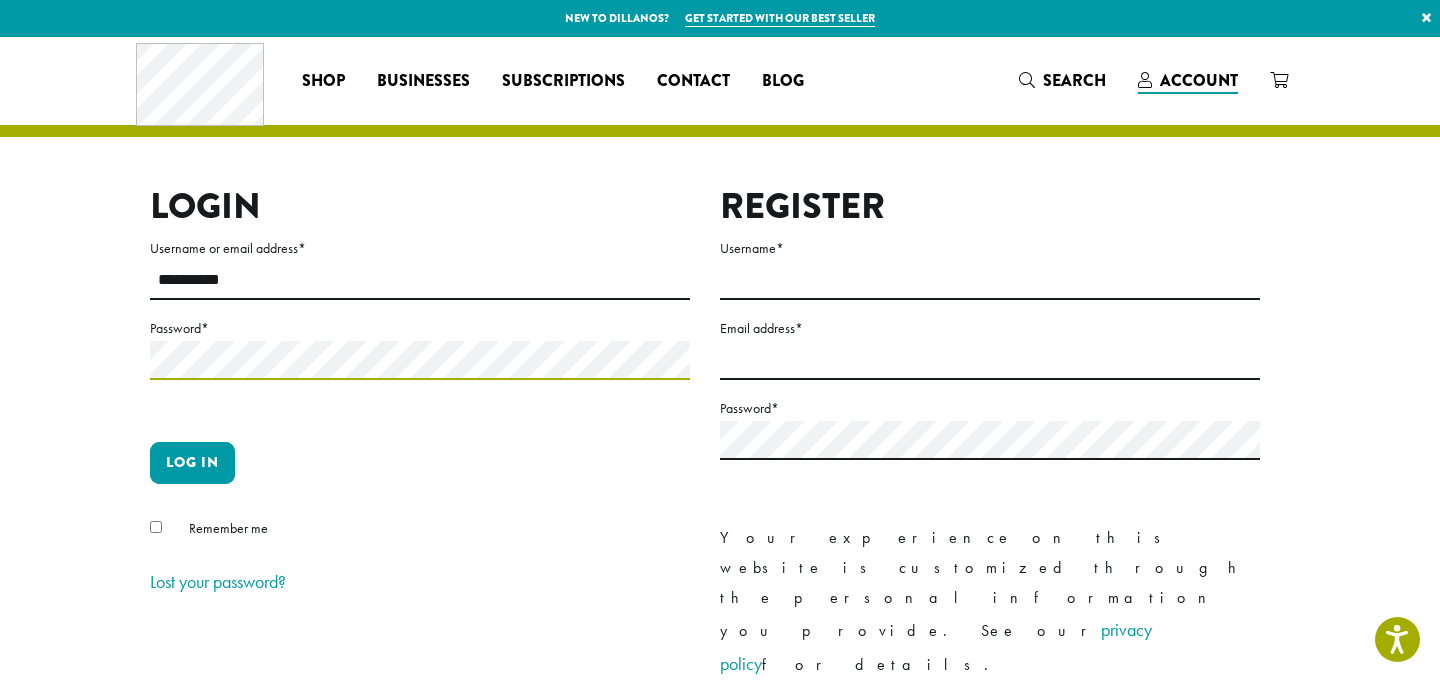 click on "Log in" at bounding box center [192, 463] 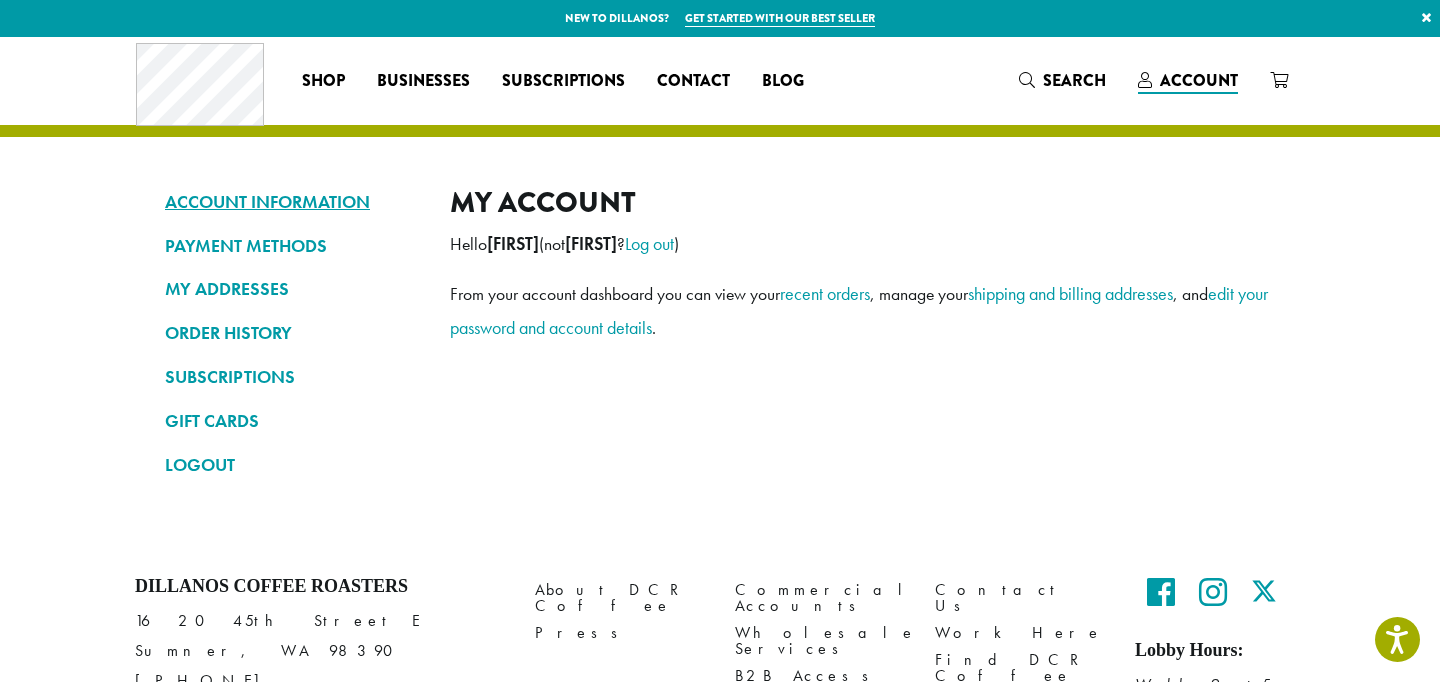 scroll, scrollTop: 0, scrollLeft: 0, axis: both 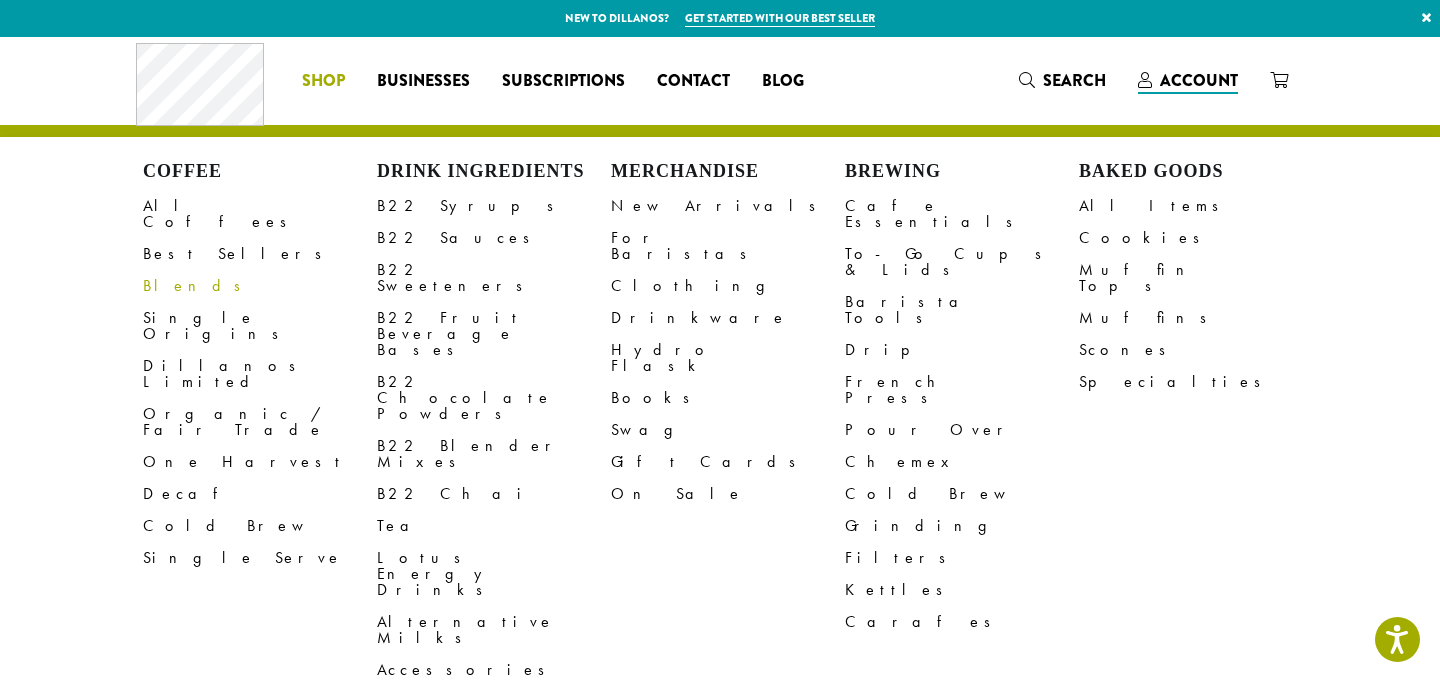 click on "Blends" at bounding box center [260, 286] 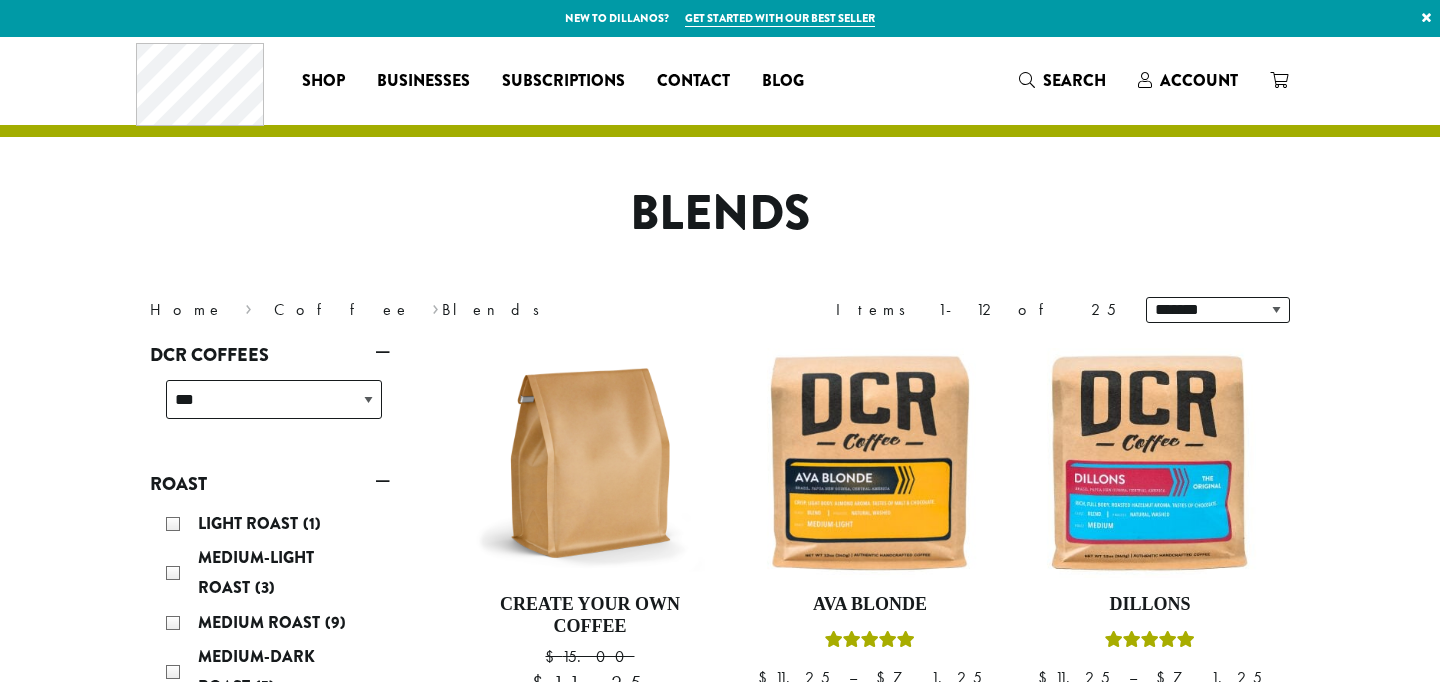 scroll, scrollTop: 0, scrollLeft: 0, axis: both 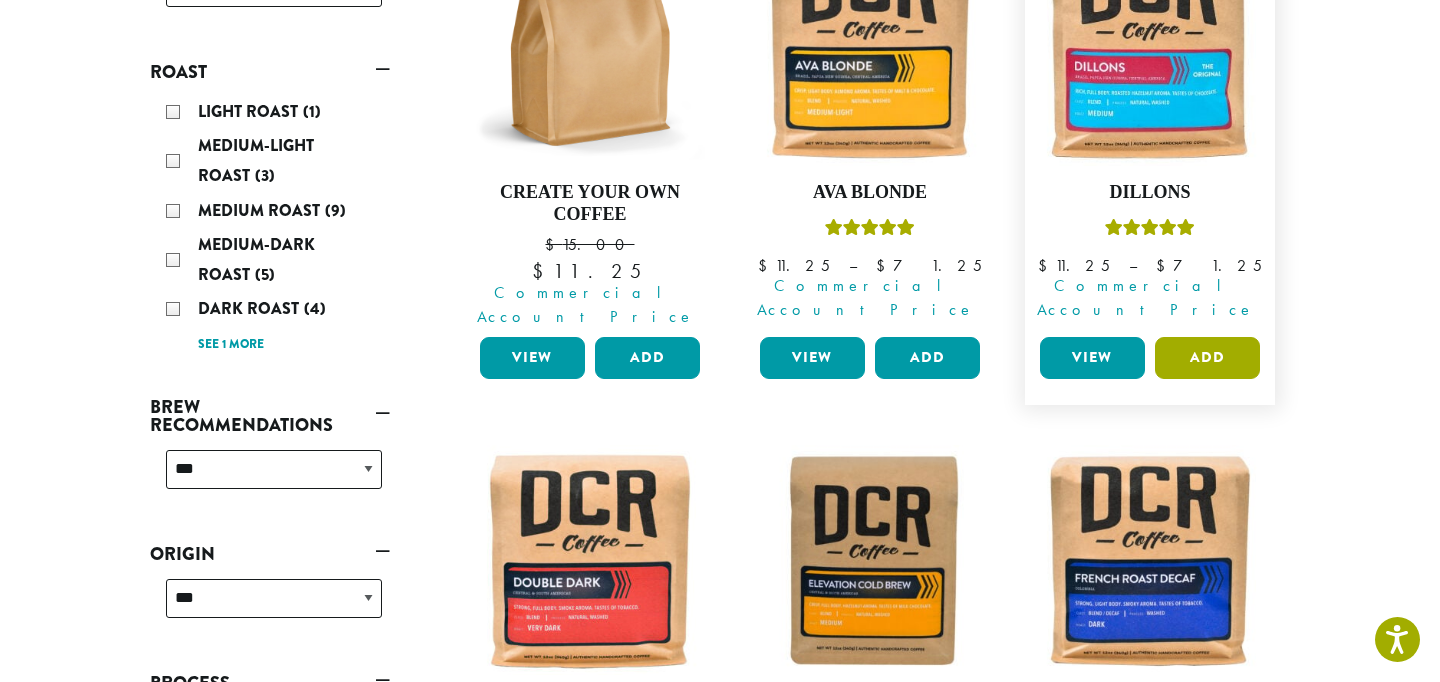 click on "Add" at bounding box center [1207, 358] 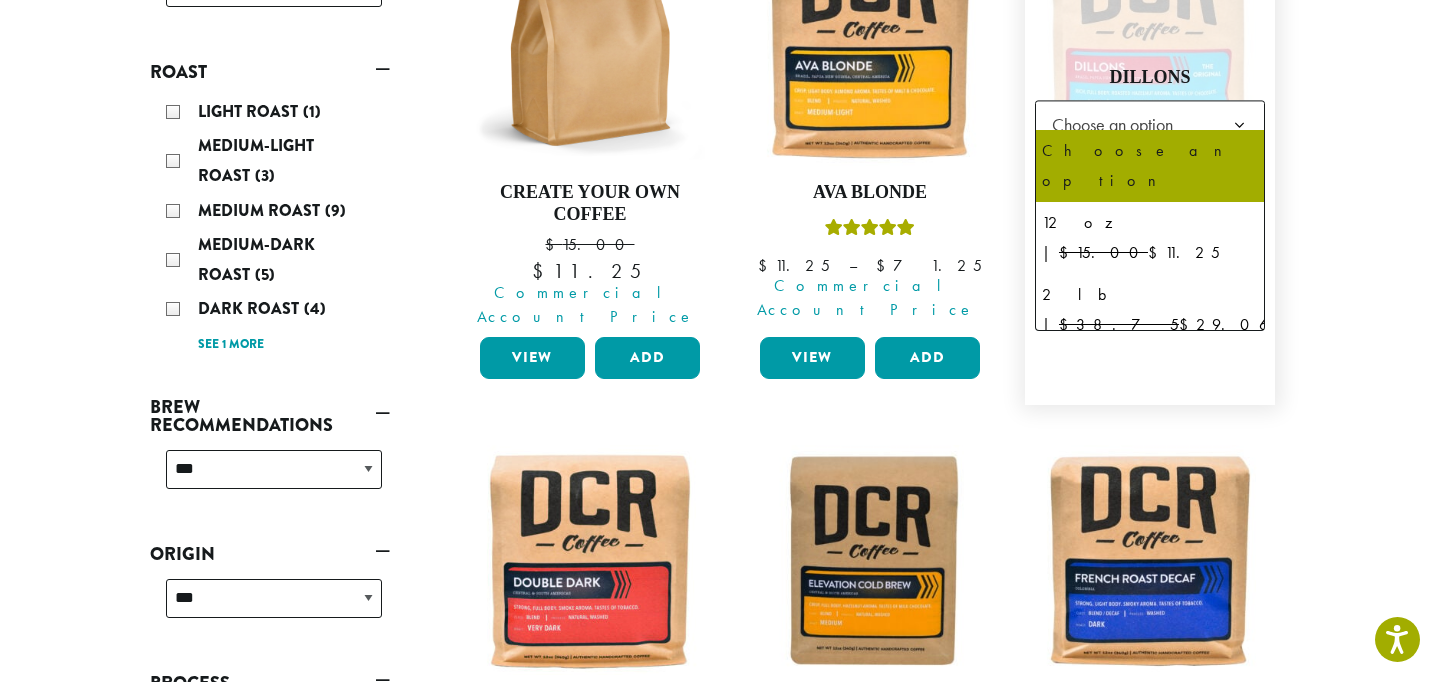 click on "Choose an option" 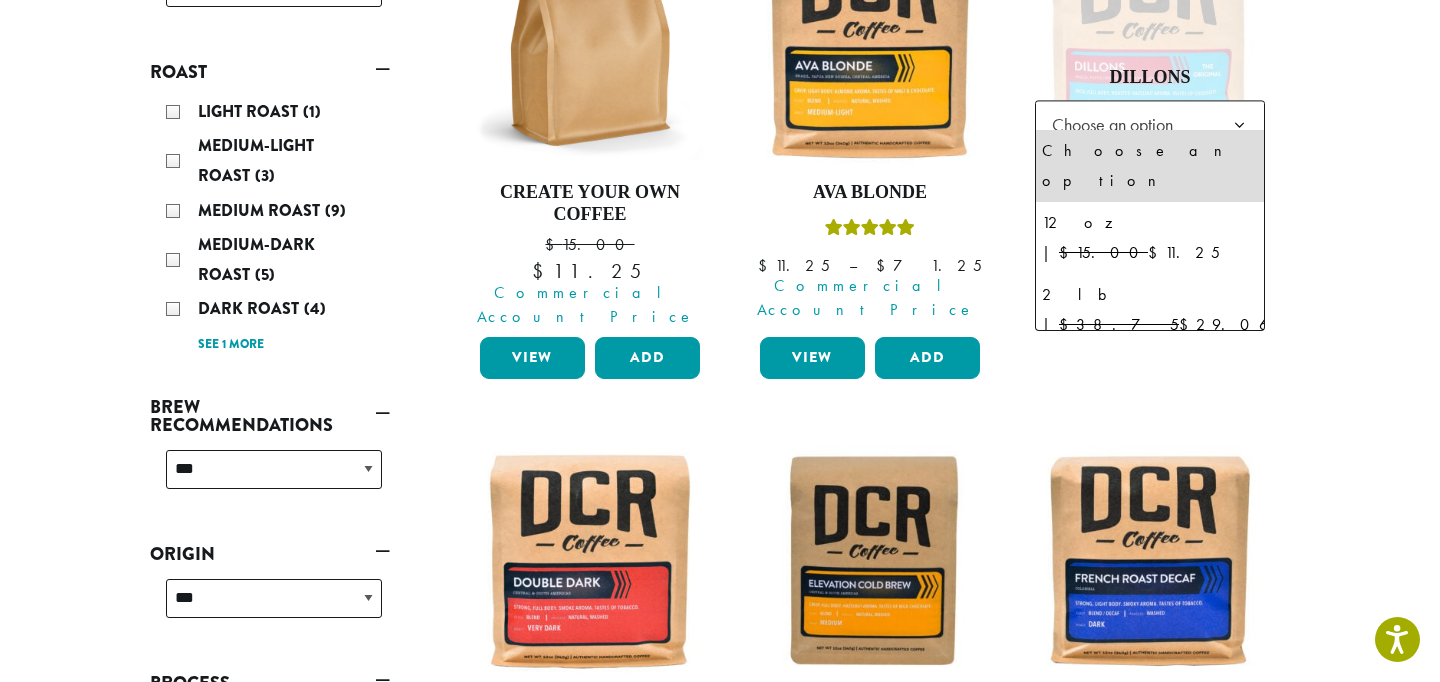 select on "**********" 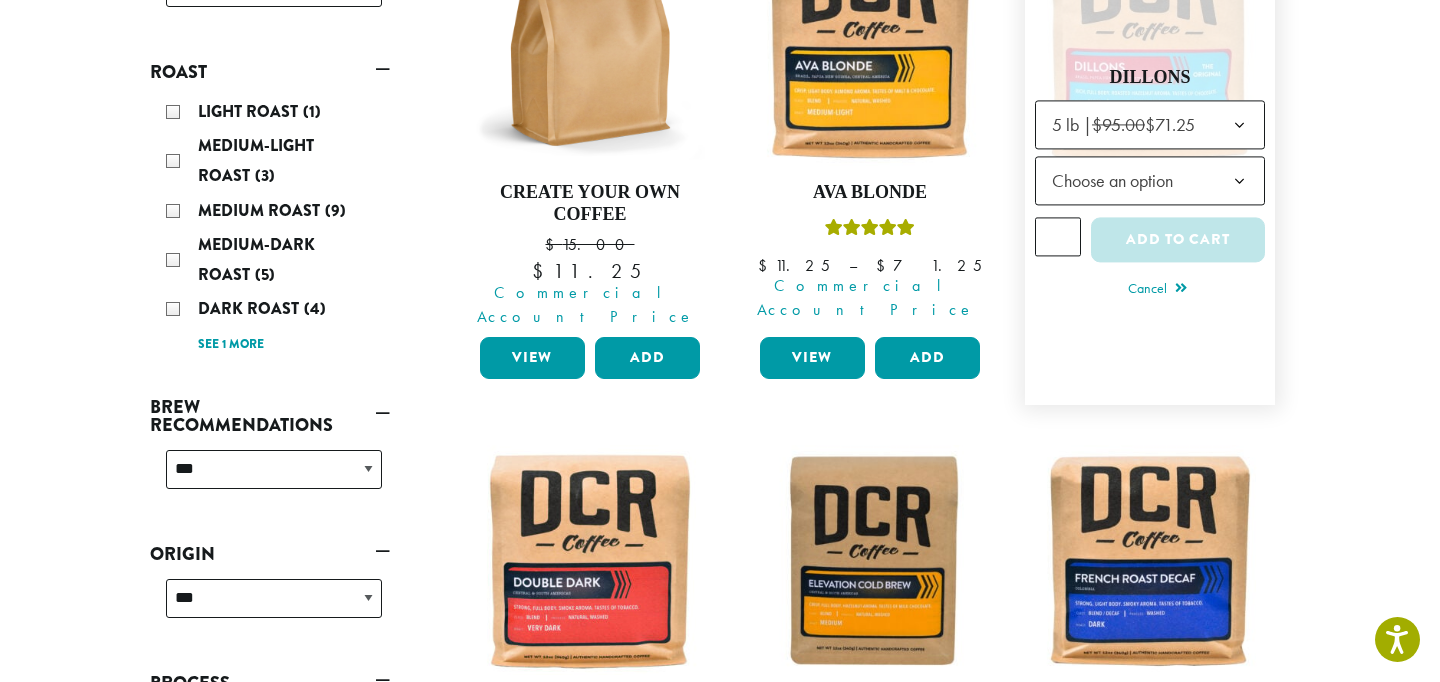 click on "Choose an option" 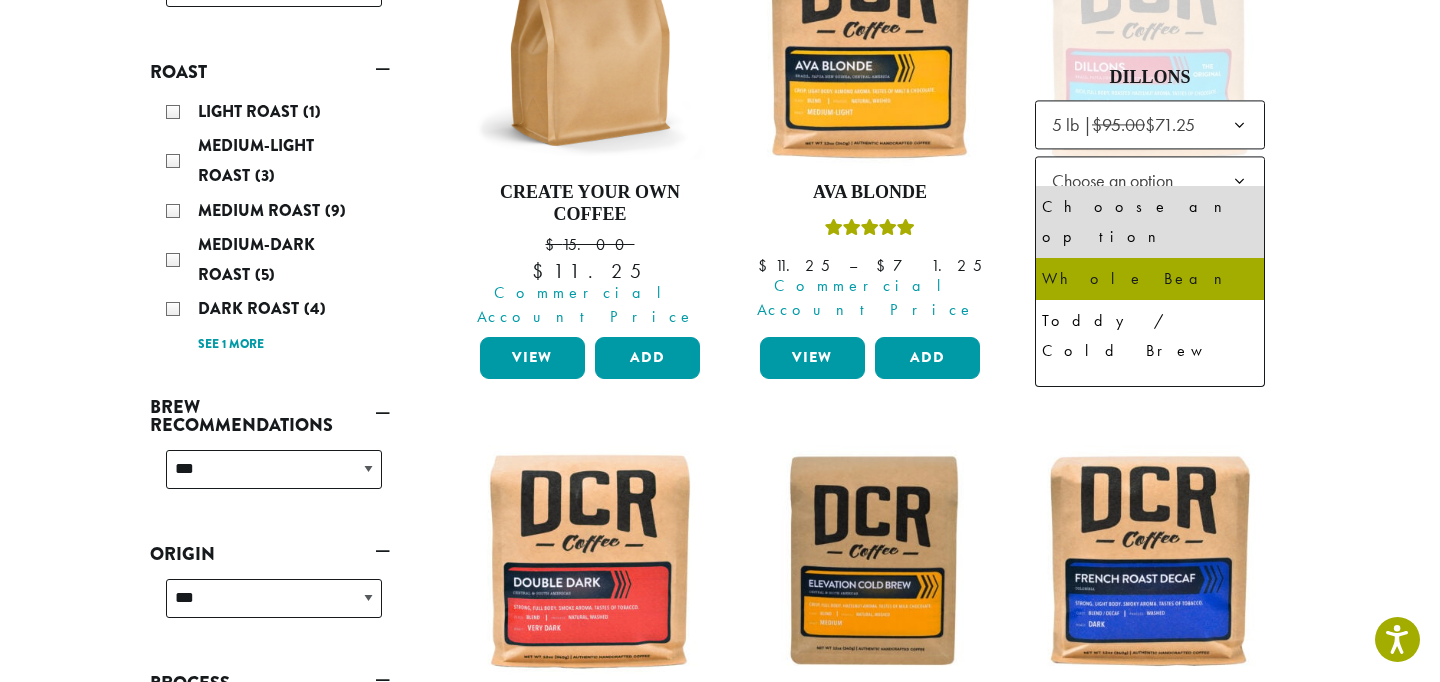 select on "**********" 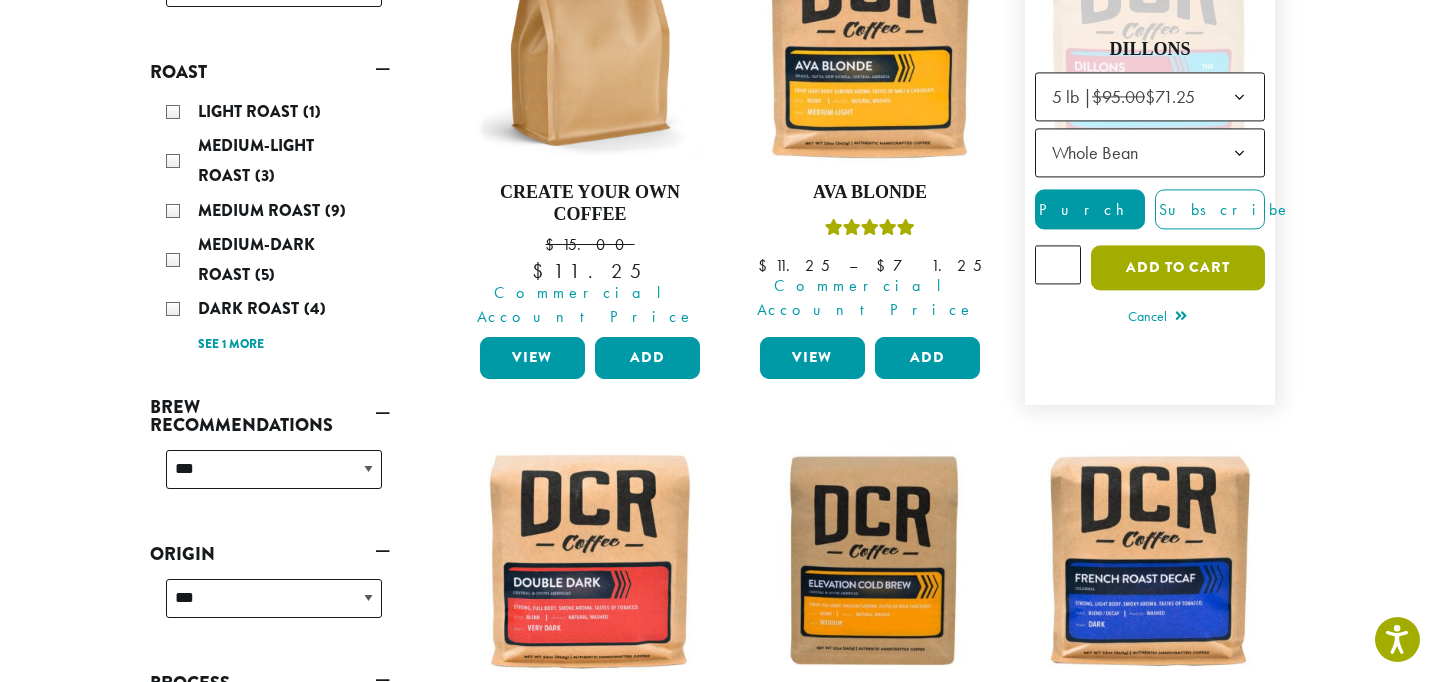 click on "Add to cart" 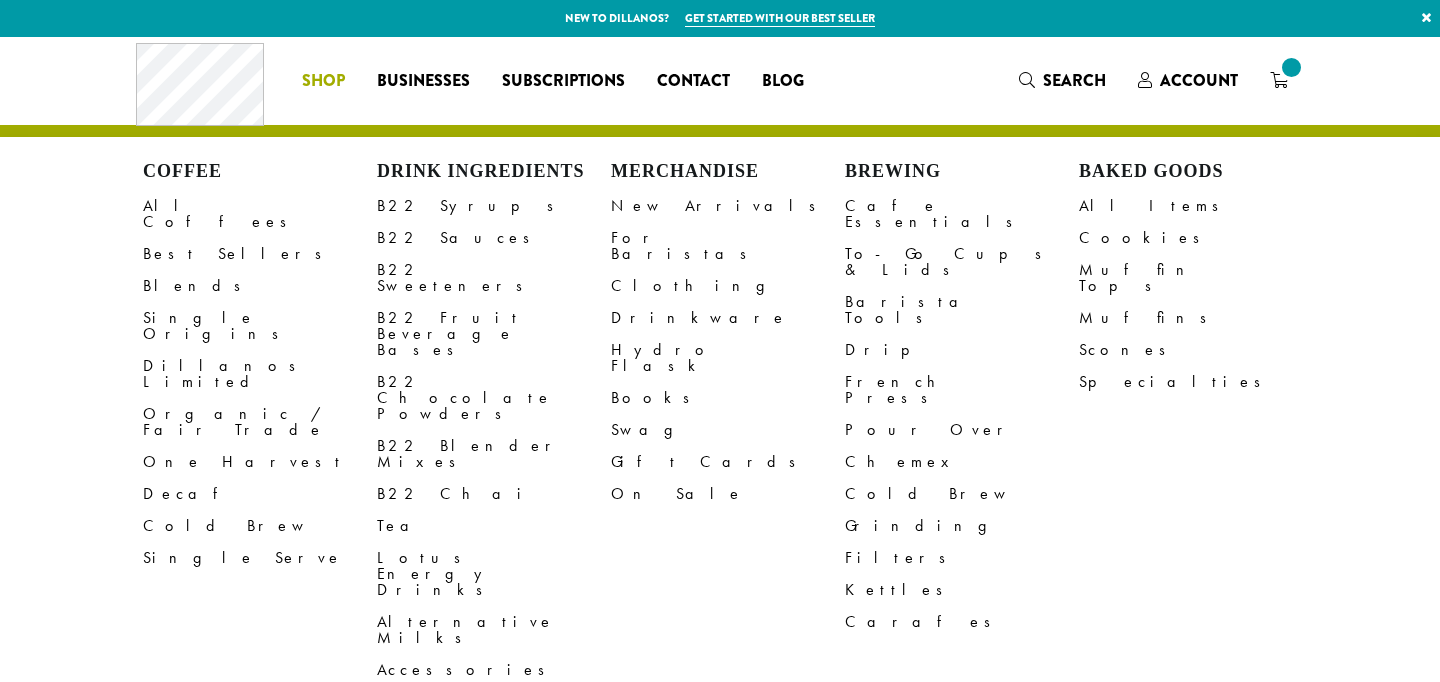 scroll, scrollTop: 0, scrollLeft: 0, axis: both 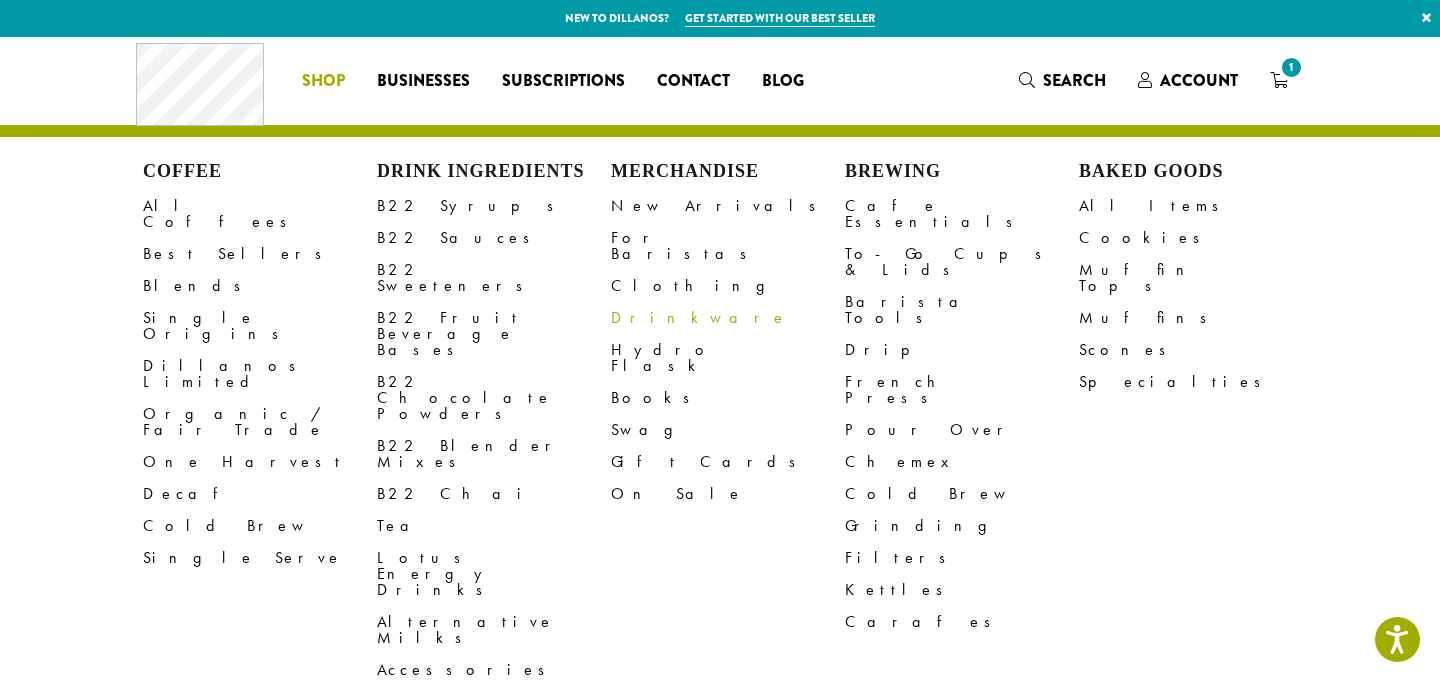 click on "Drinkware" at bounding box center [728, 318] 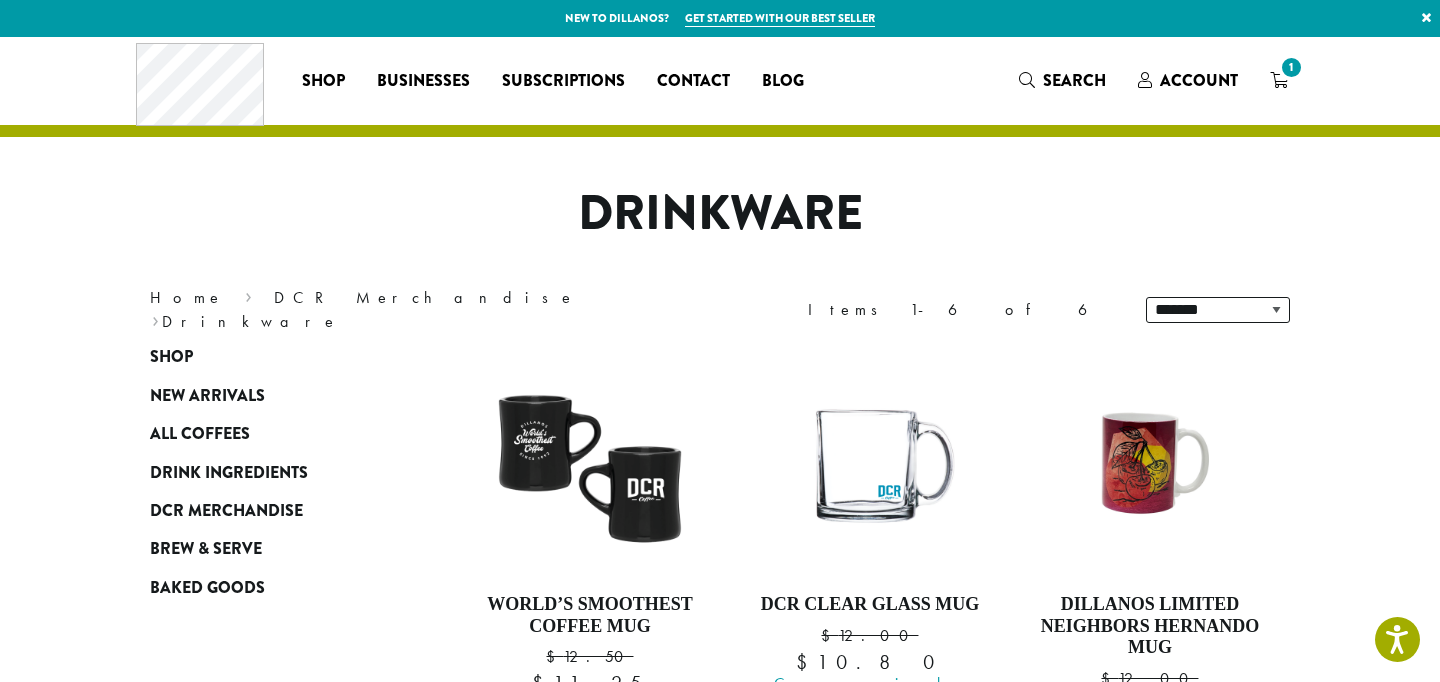 scroll, scrollTop: 71, scrollLeft: 0, axis: vertical 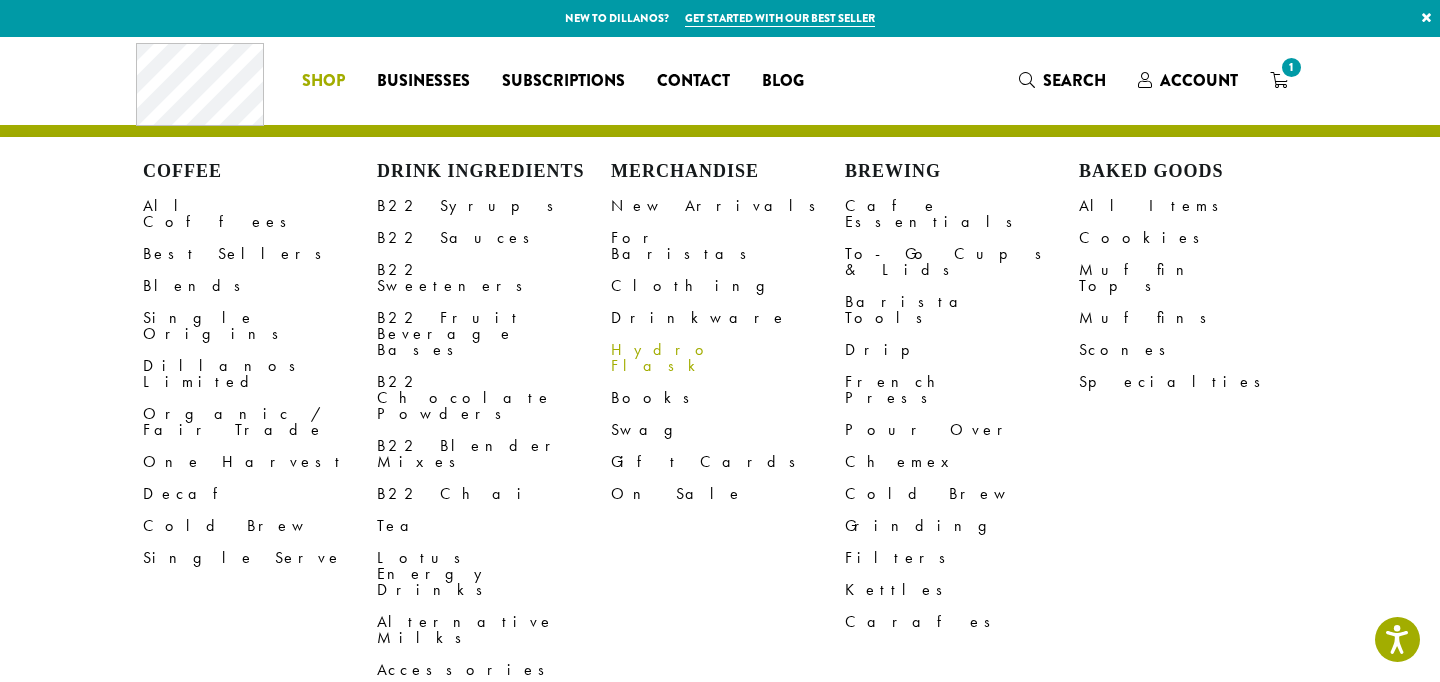 click on "Hydro Flask" at bounding box center [728, 358] 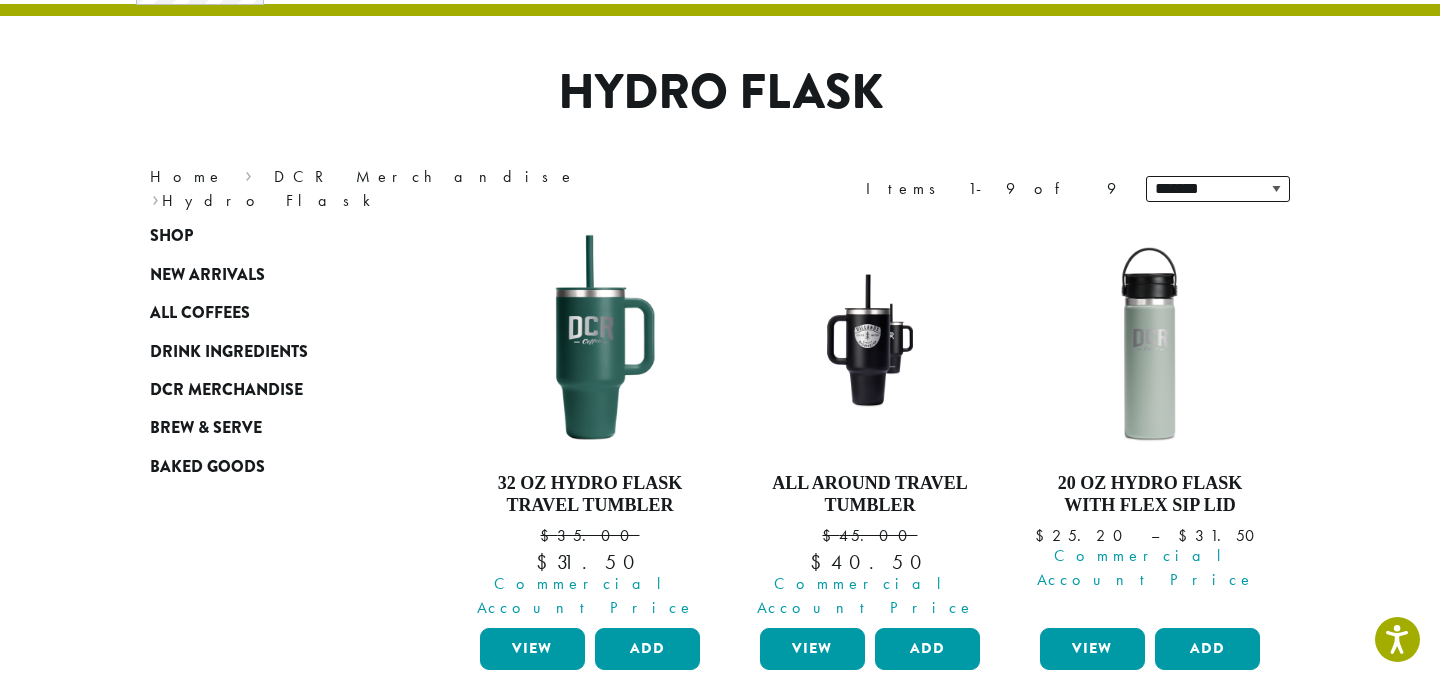 scroll, scrollTop: 121, scrollLeft: 0, axis: vertical 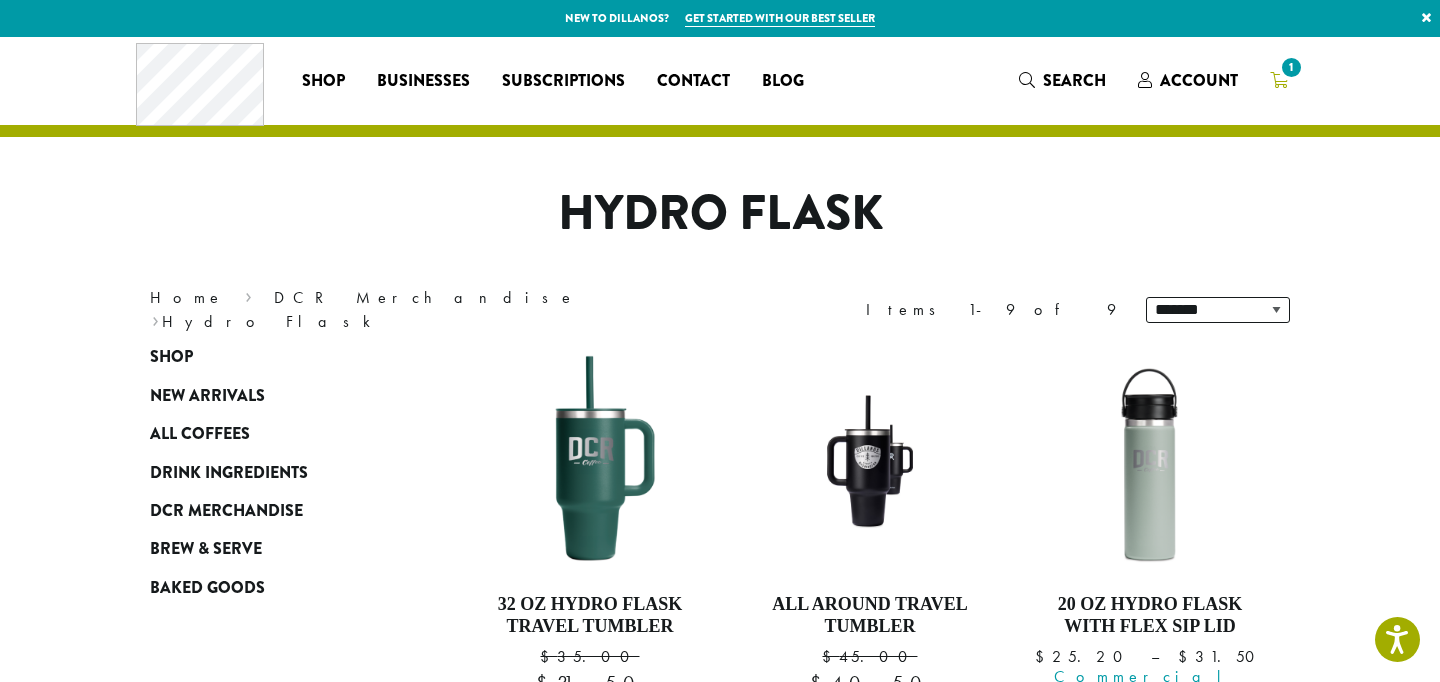 click on "1" at bounding box center (1279, 80) 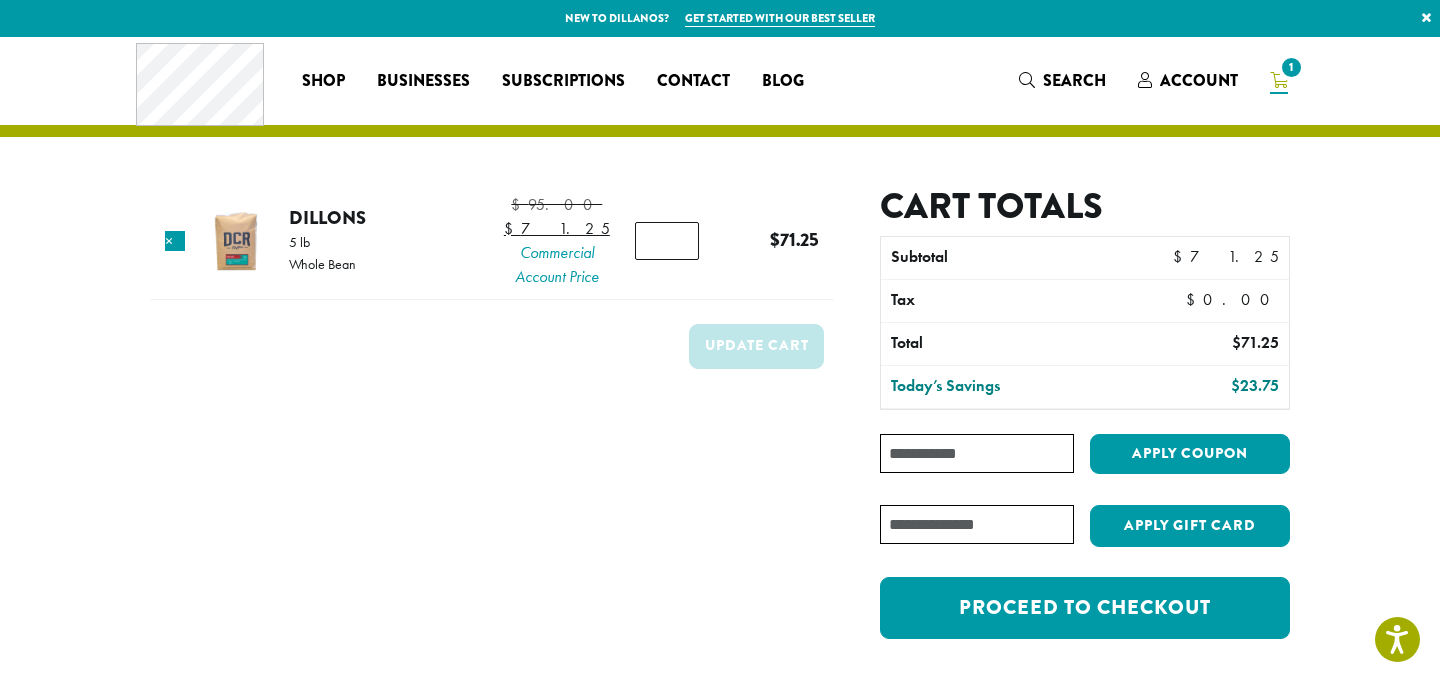 scroll, scrollTop: 0, scrollLeft: 0, axis: both 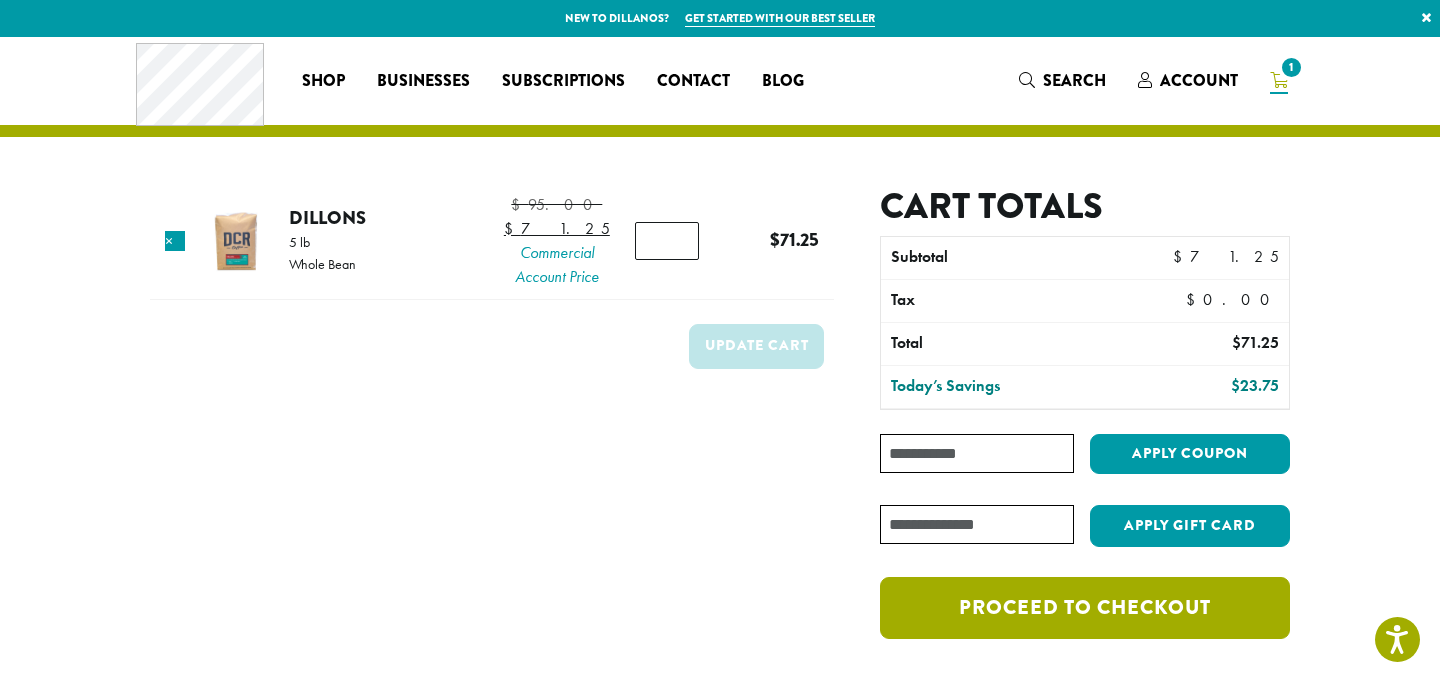 click on "Proceed to checkout" at bounding box center (1085, 608) 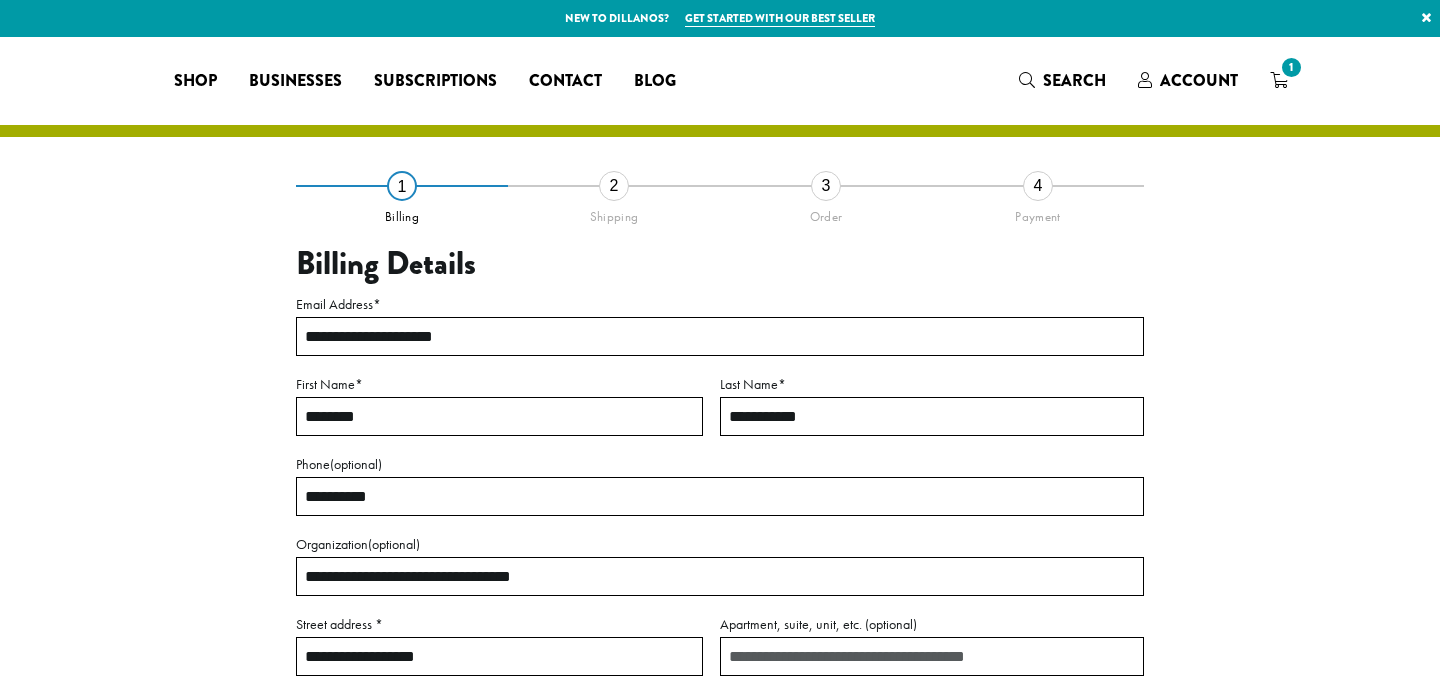 select on "**" 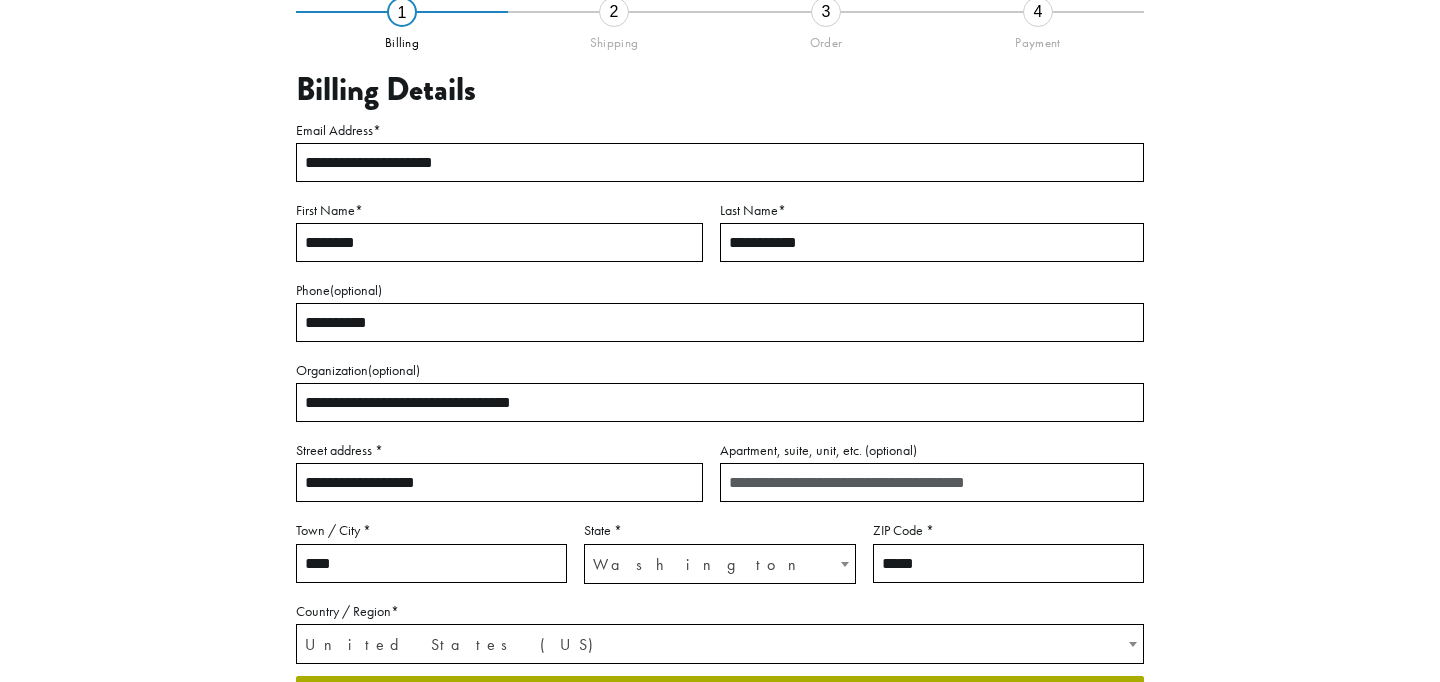 scroll, scrollTop: 0, scrollLeft: 0, axis: both 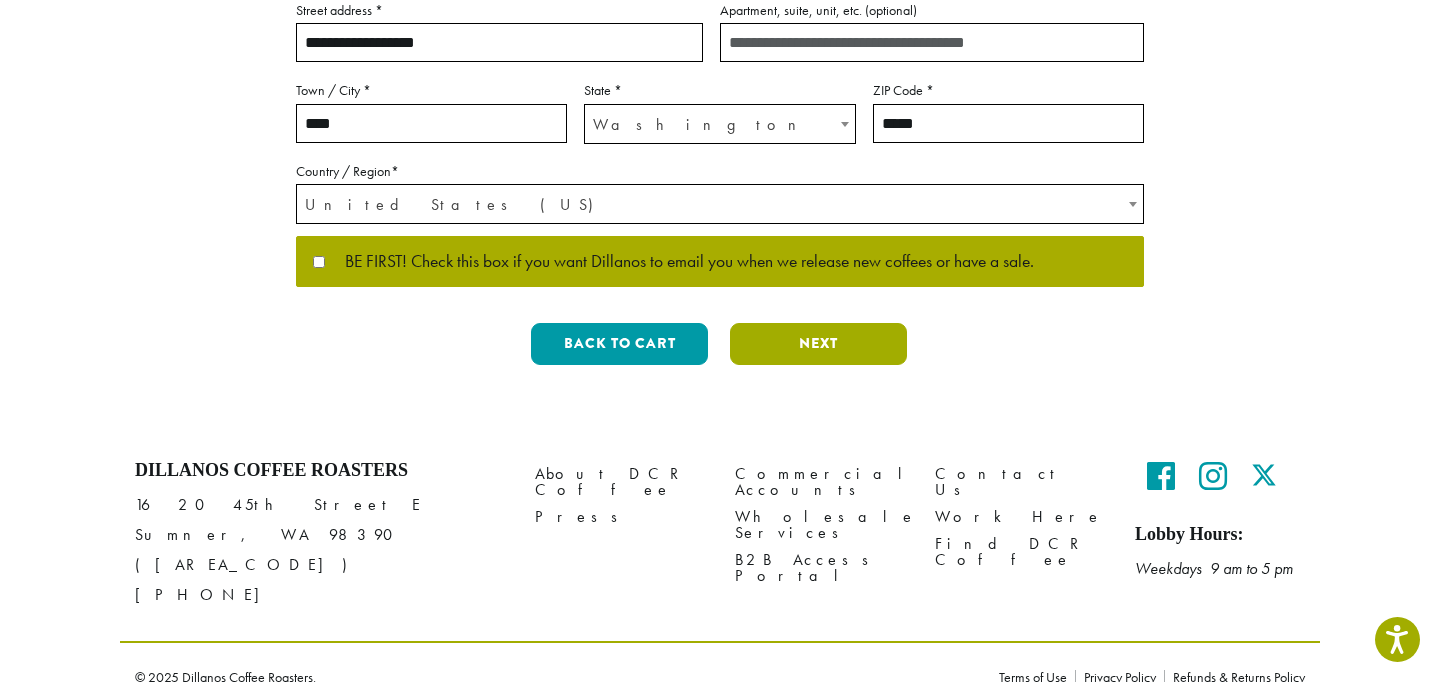 click on "Next" at bounding box center [818, 344] 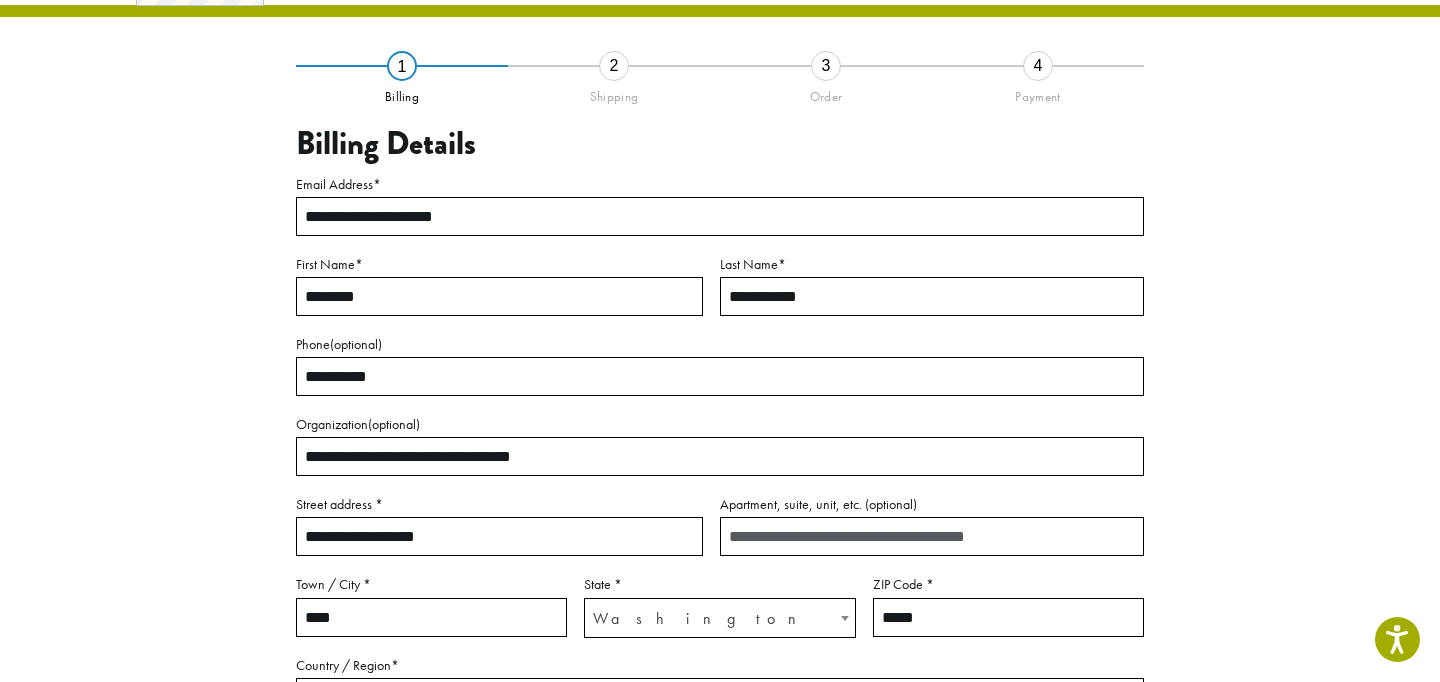 scroll, scrollTop: 114, scrollLeft: 0, axis: vertical 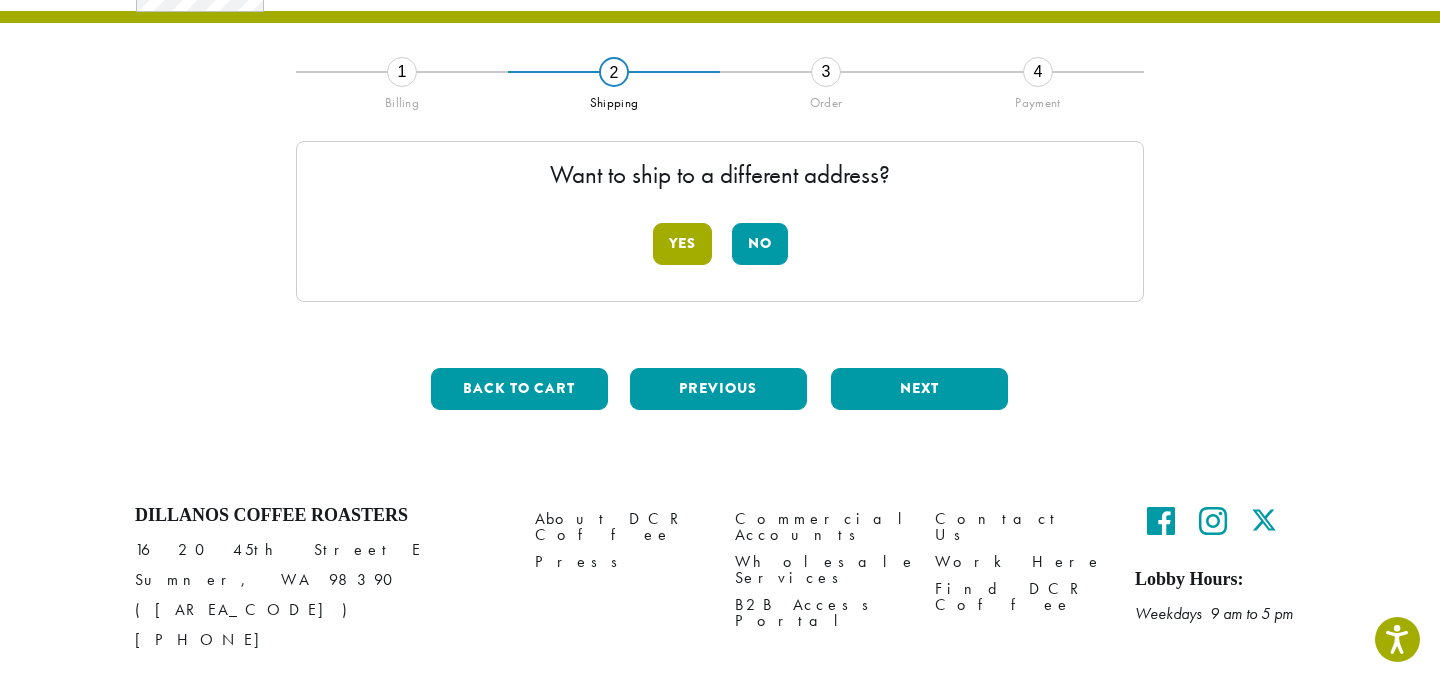 click on "Yes" at bounding box center [682, 244] 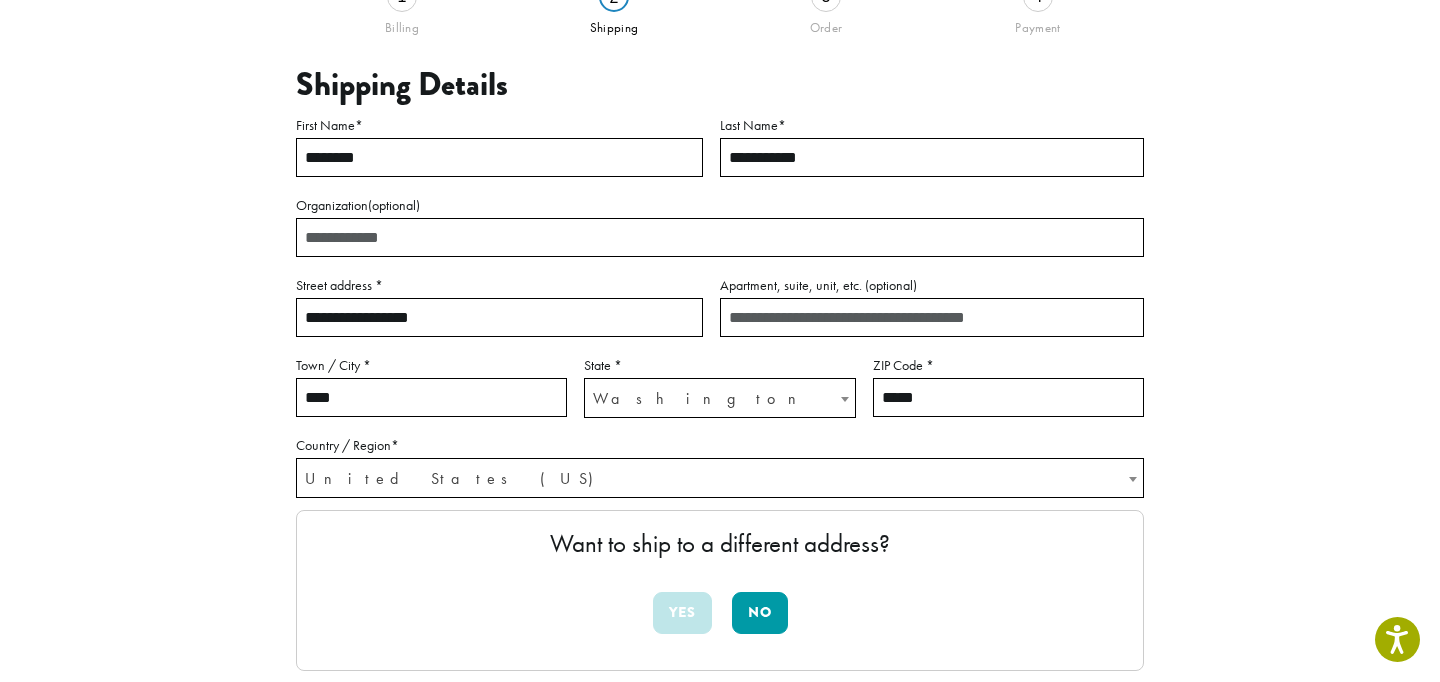 scroll, scrollTop: 194, scrollLeft: 0, axis: vertical 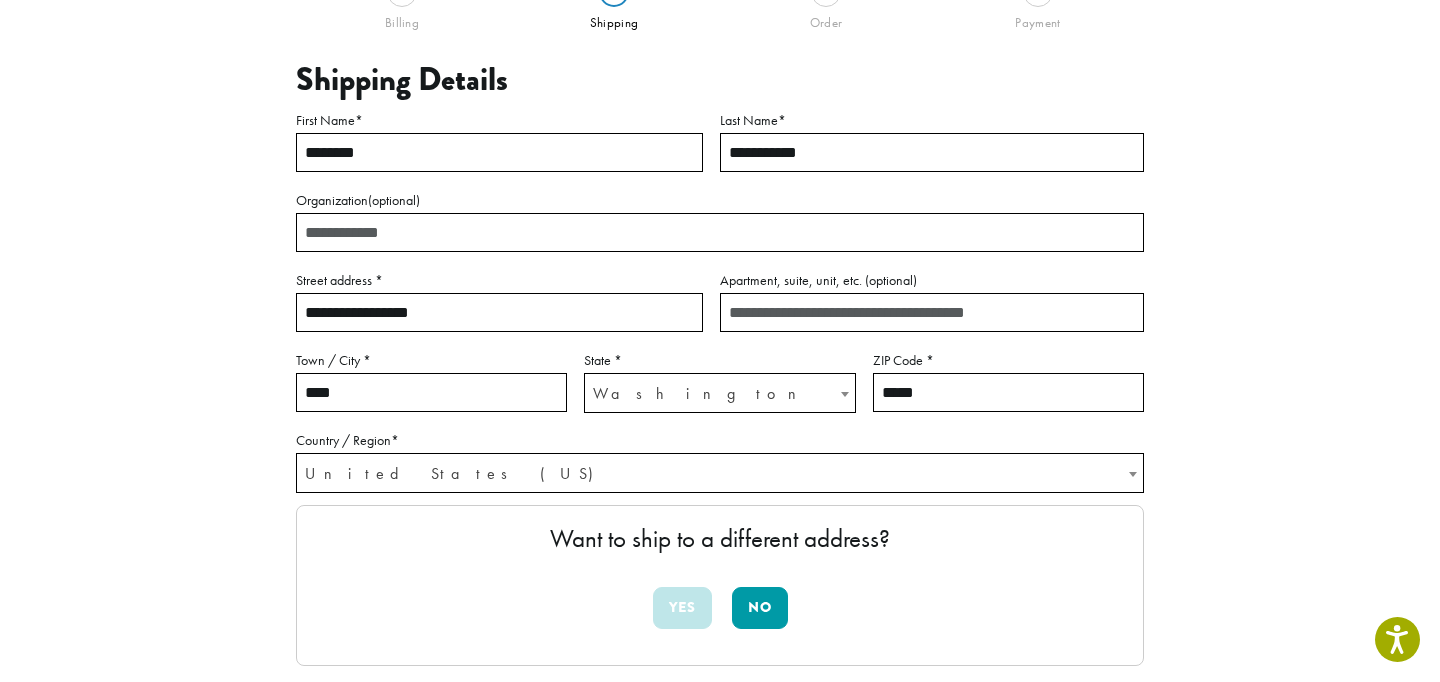 click on "**********" at bounding box center (499, 312) 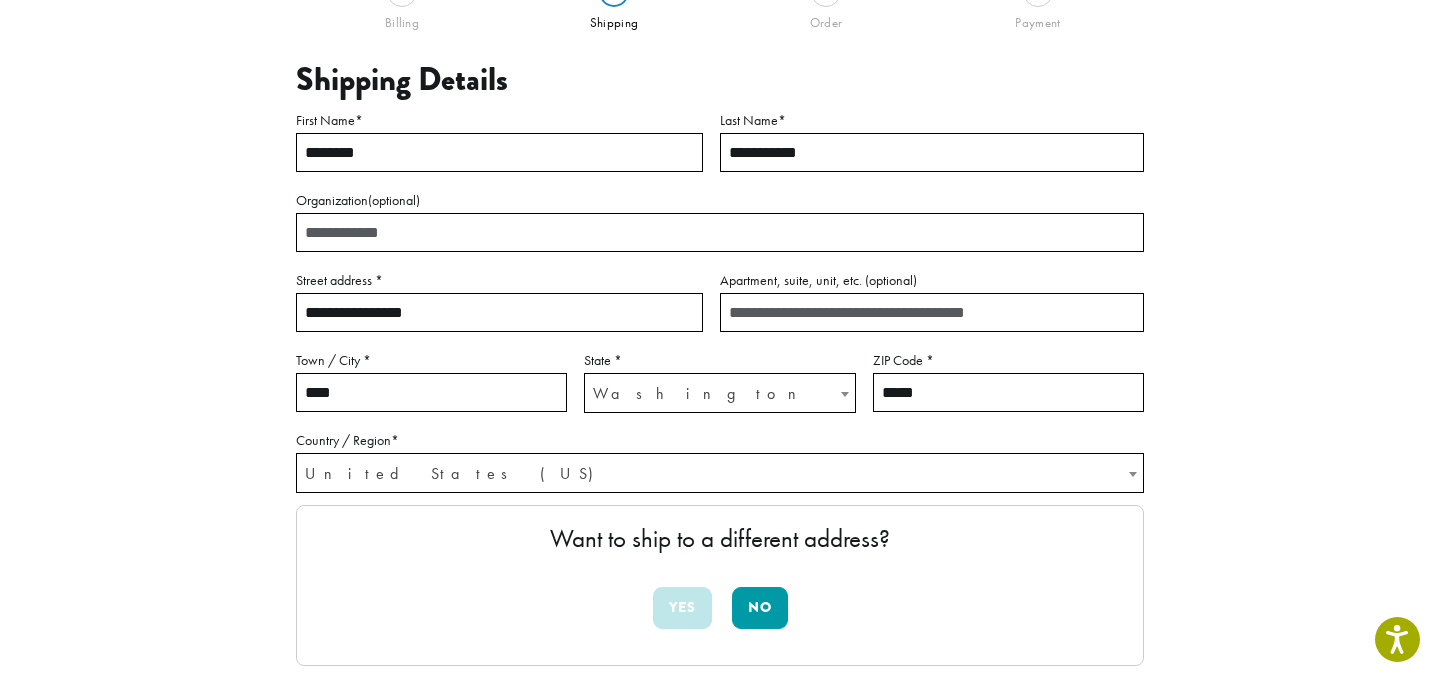 type on "**********" 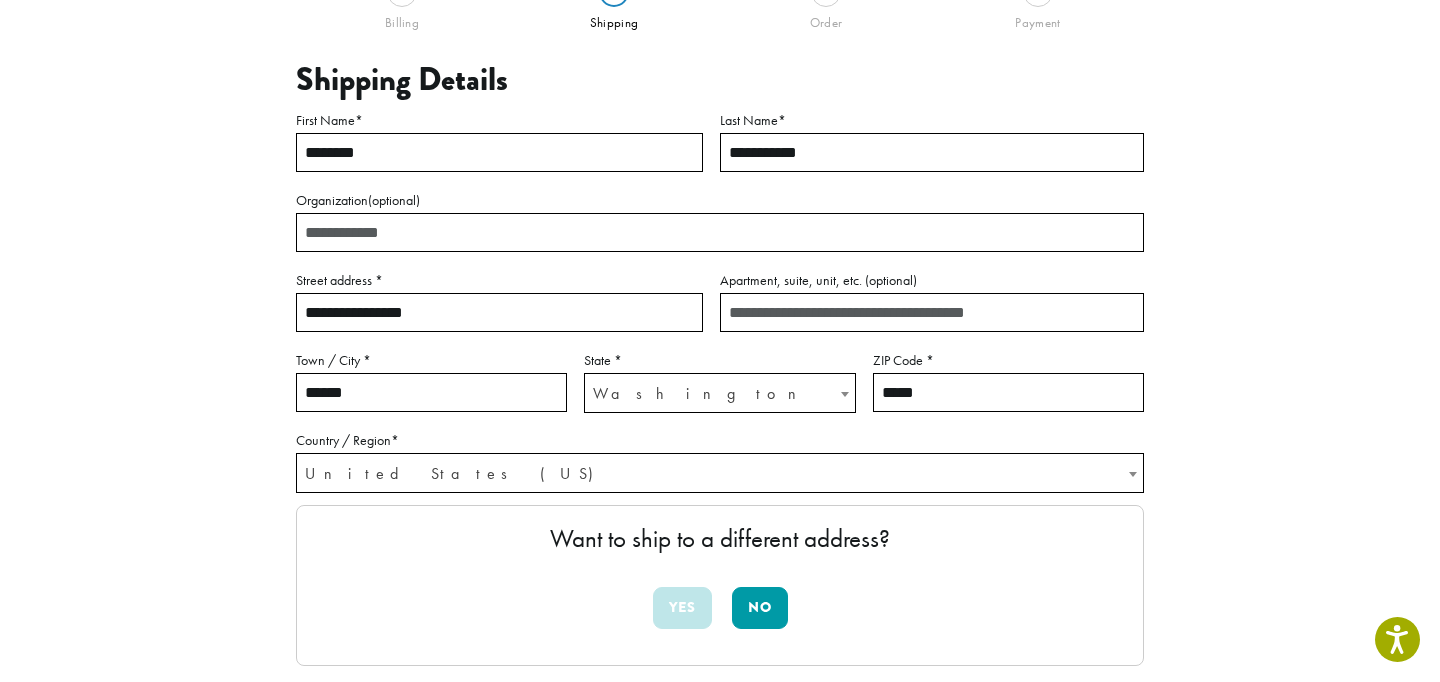 type on "******" 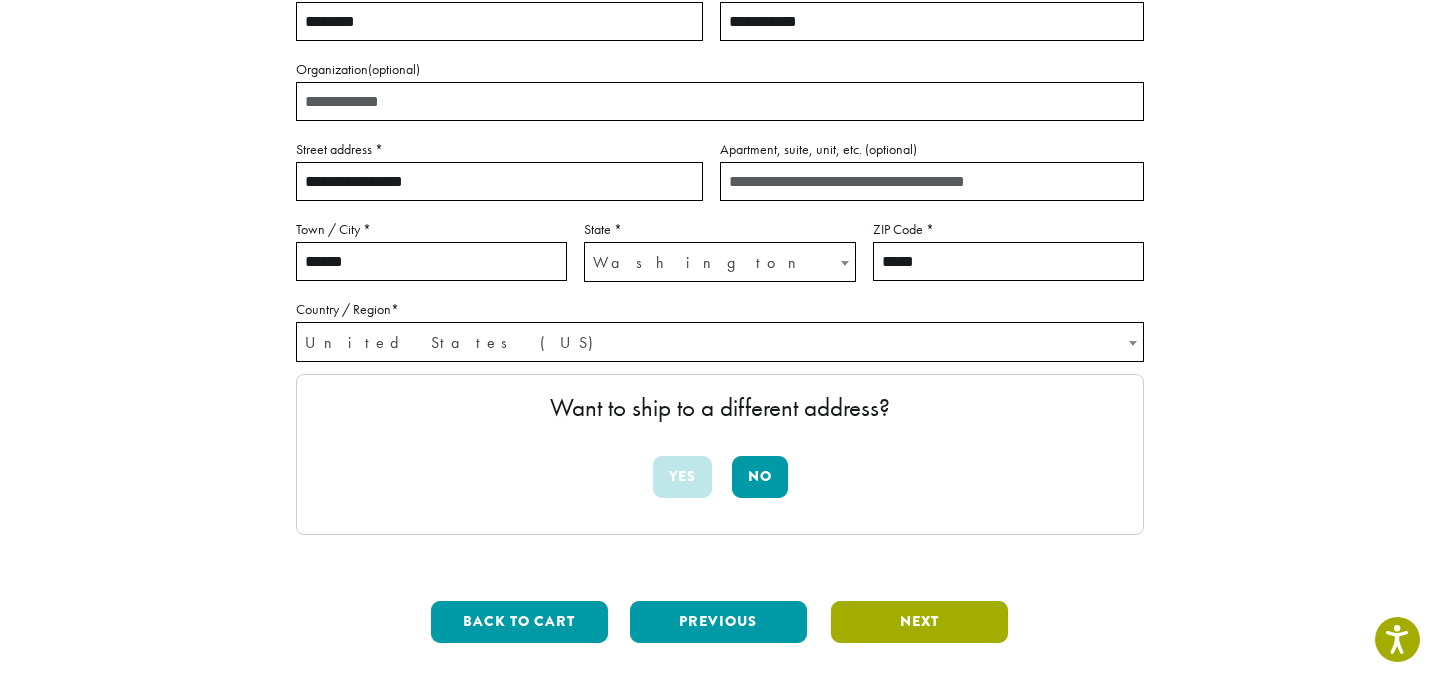 click on "Next" at bounding box center (919, 622) 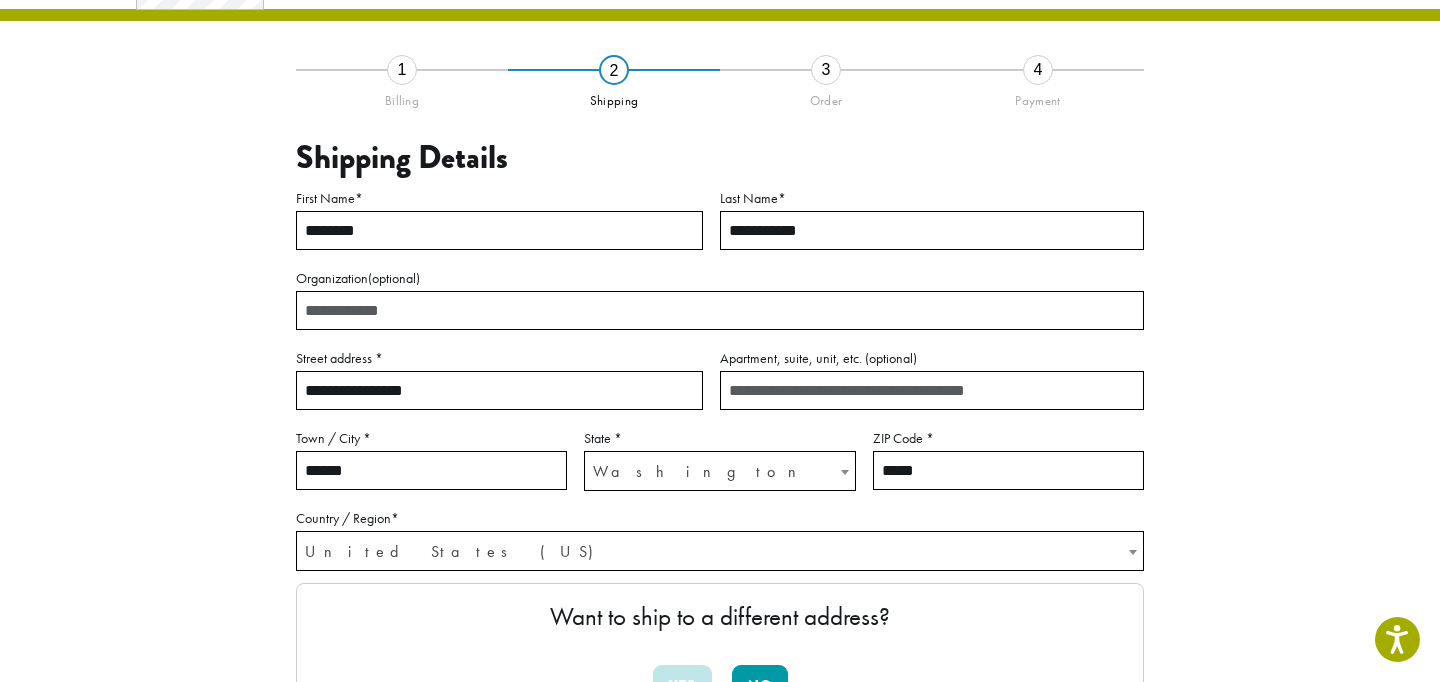 scroll, scrollTop: 114, scrollLeft: 0, axis: vertical 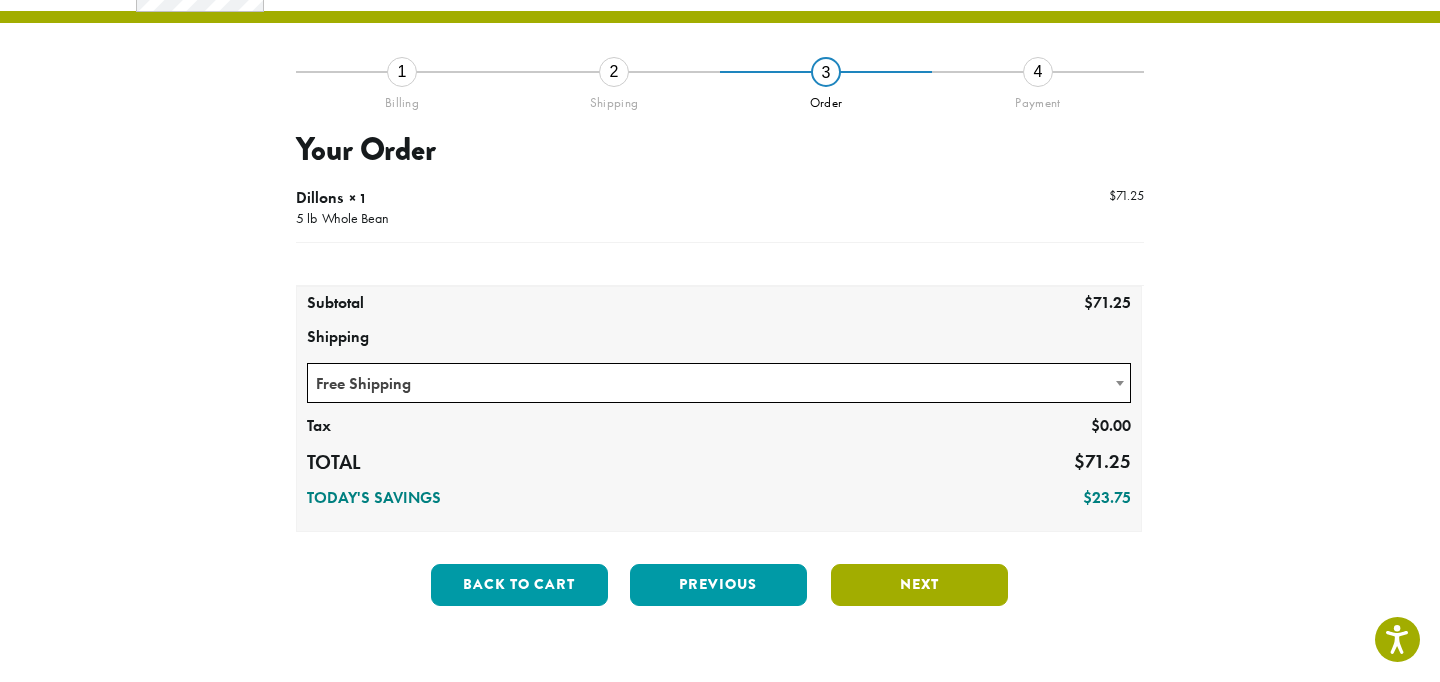 click on "Next" at bounding box center [919, 585] 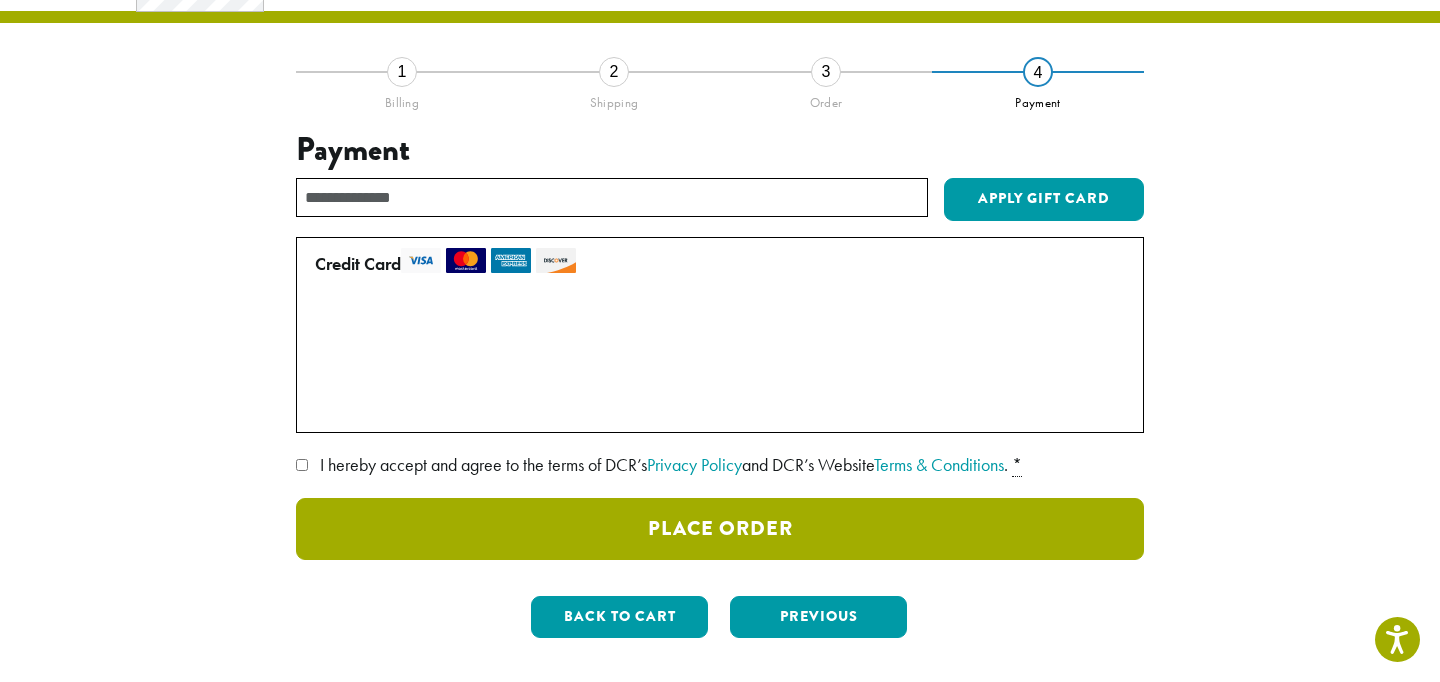 click on "Place Order" at bounding box center [720, 529] 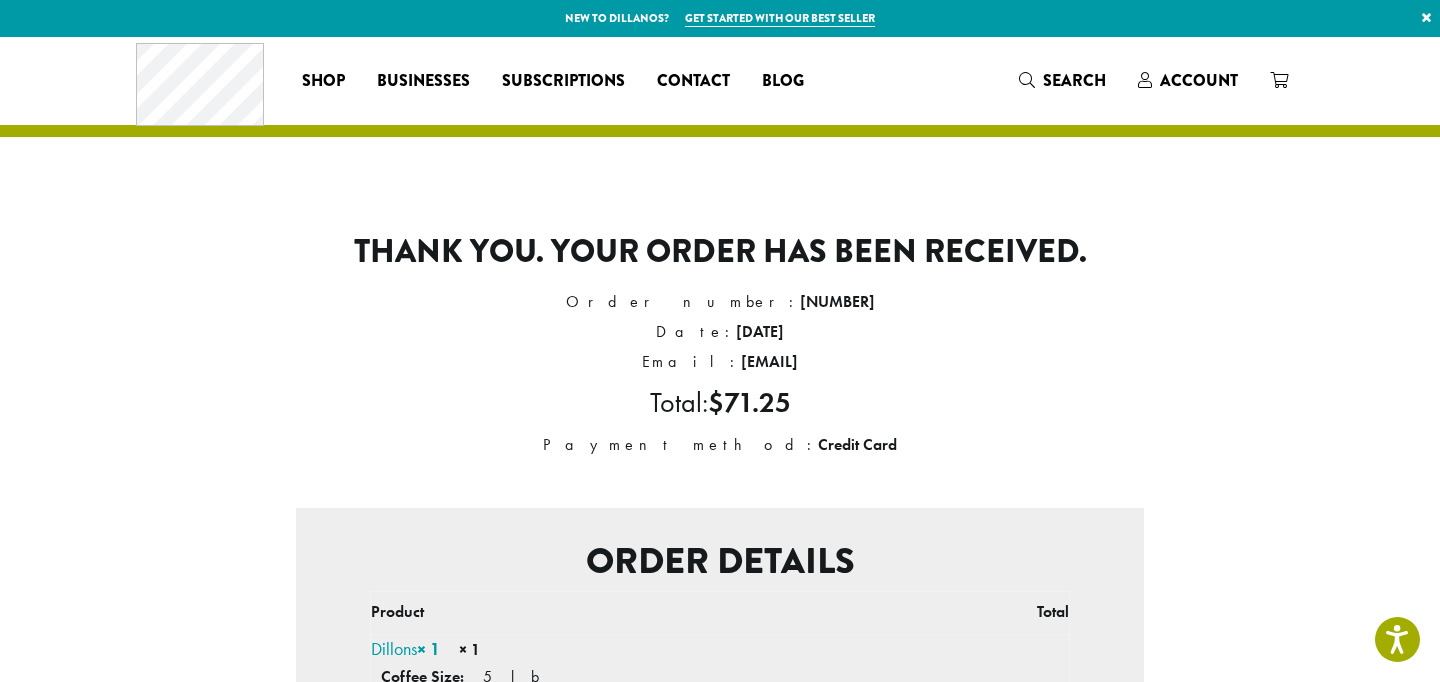 scroll, scrollTop: 0, scrollLeft: 0, axis: both 